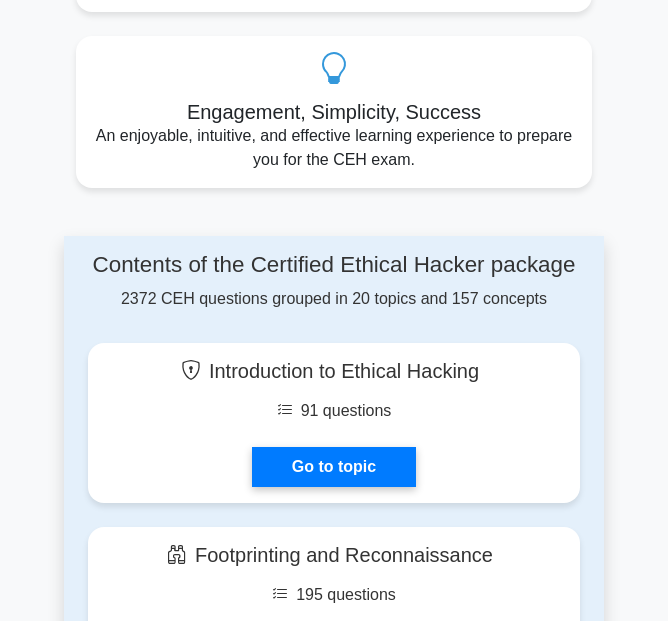 scroll, scrollTop: 1154, scrollLeft: 0, axis: vertical 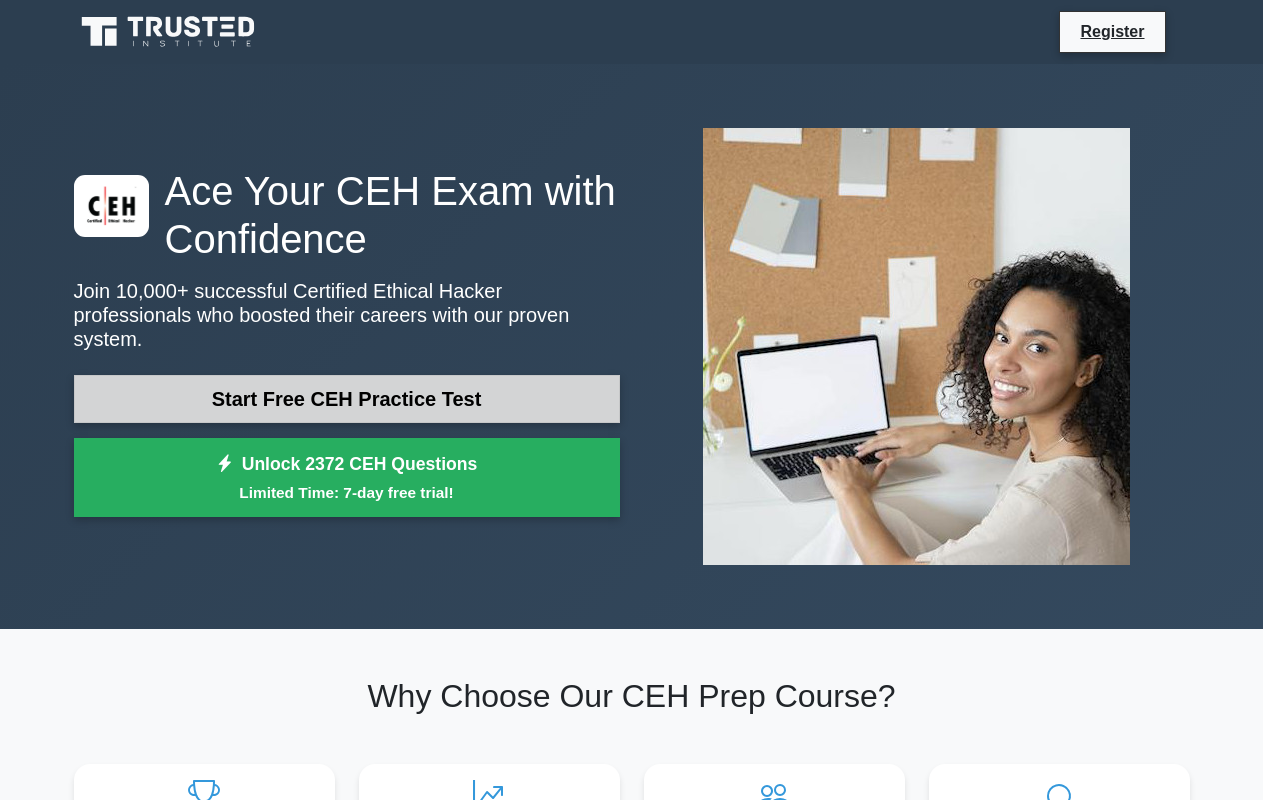 click on "Start Free CEH Practice Test" at bounding box center [347, 399] 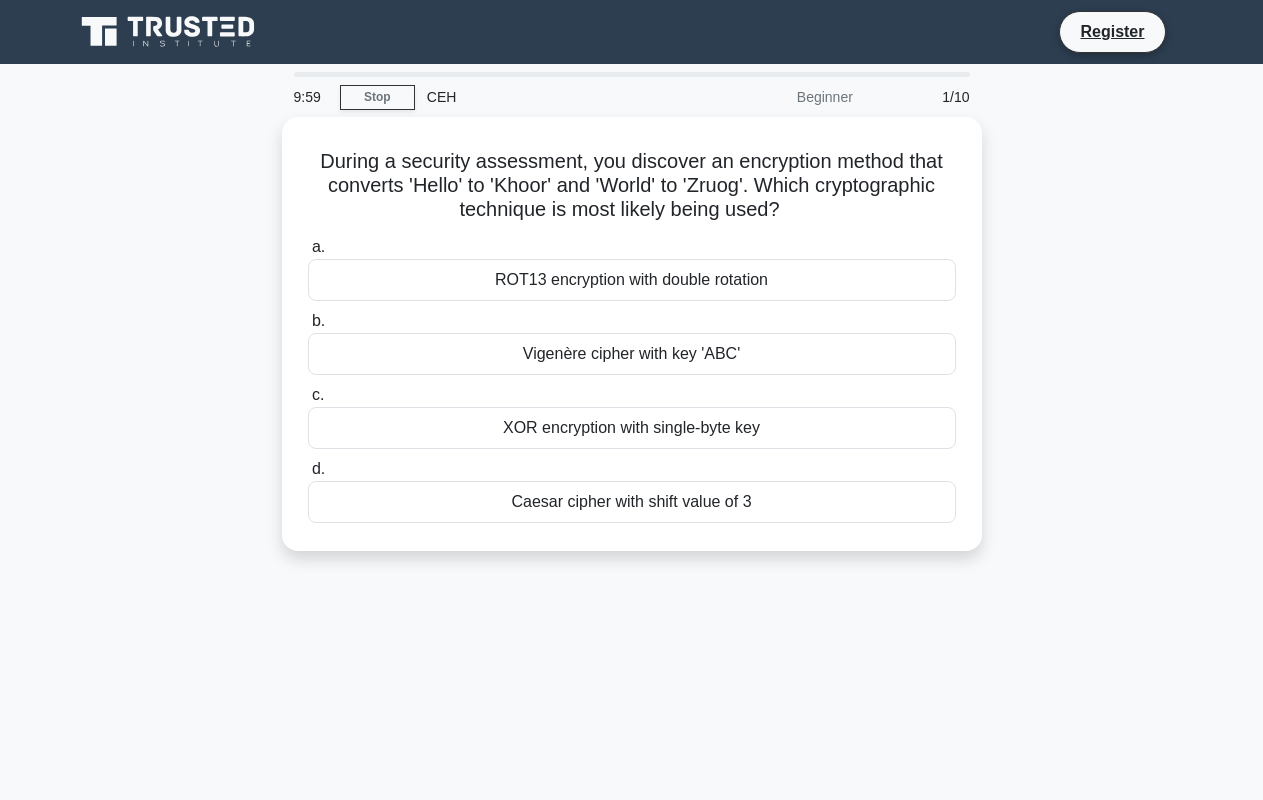 scroll, scrollTop: 0, scrollLeft: 0, axis: both 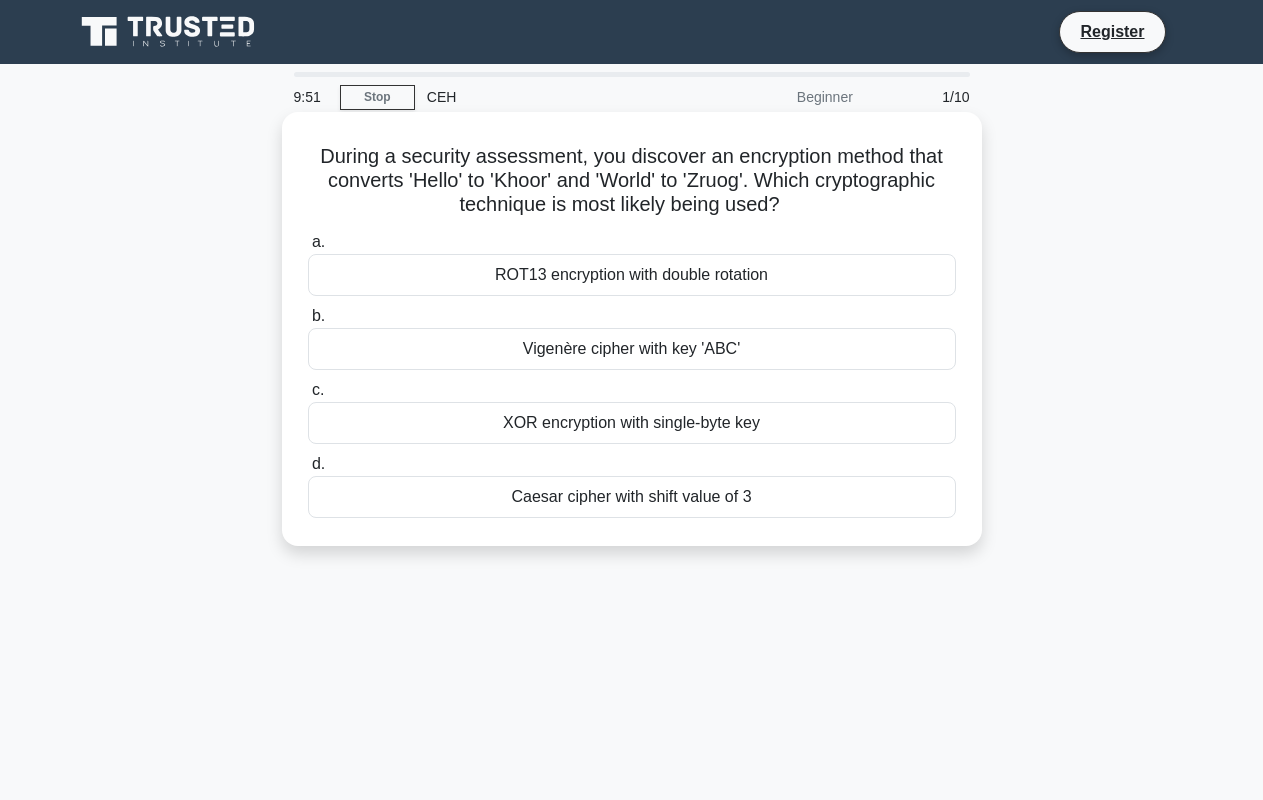 click on "ROT13 encryption with double rotation" at bounding box center (632, 275) 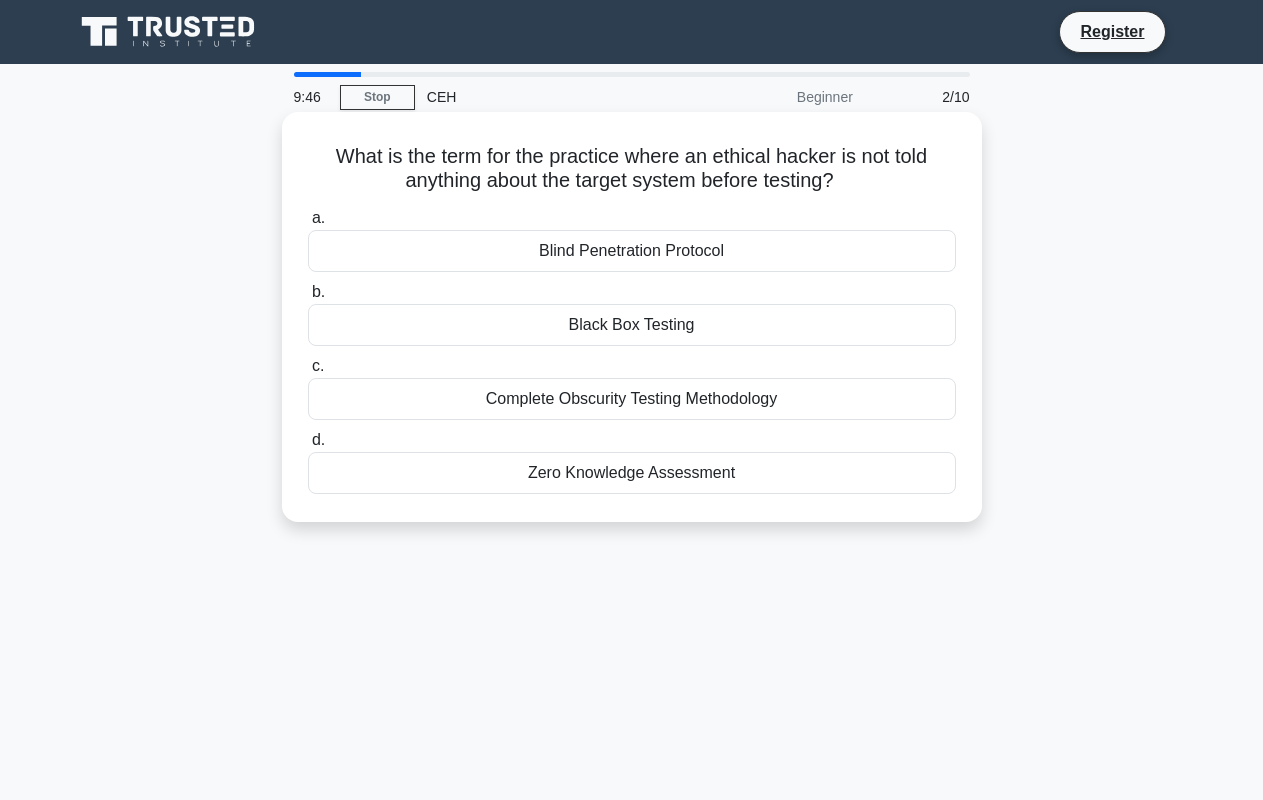 click on "Black Box Testing" at bounding box center [632, 325] 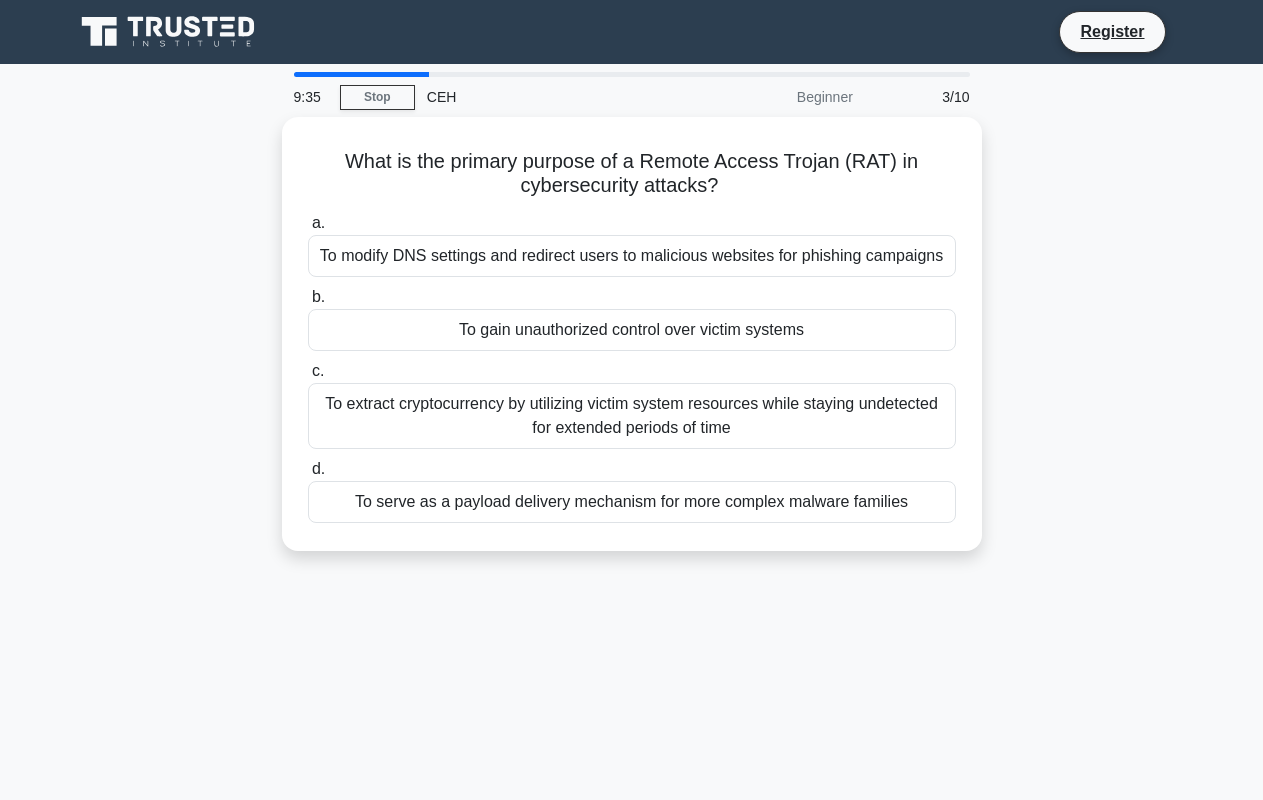 click on "To modify DNS settings and redirect users to malicious websites for phishing campaigns" at bounding box center [632, 256] 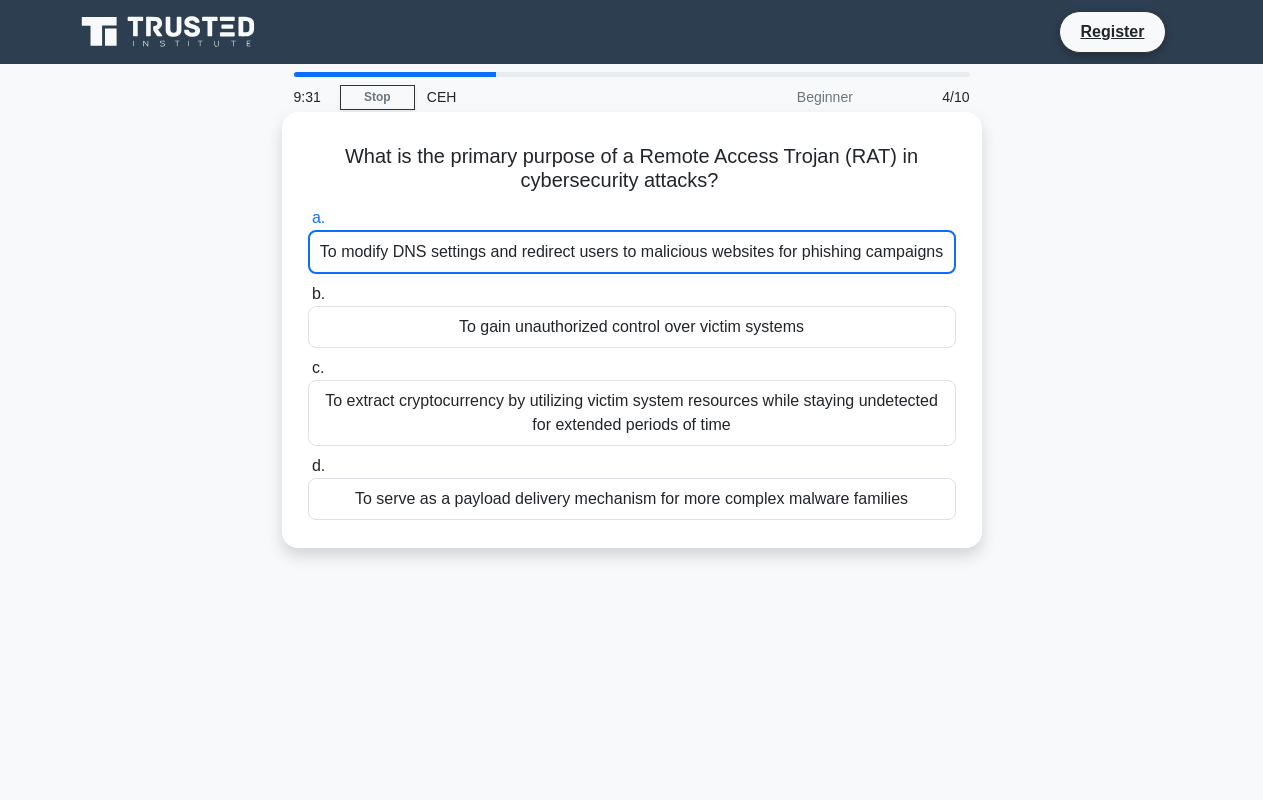 click on "To gain unauthorized control over victim systems" at bounding box center [632, 327] 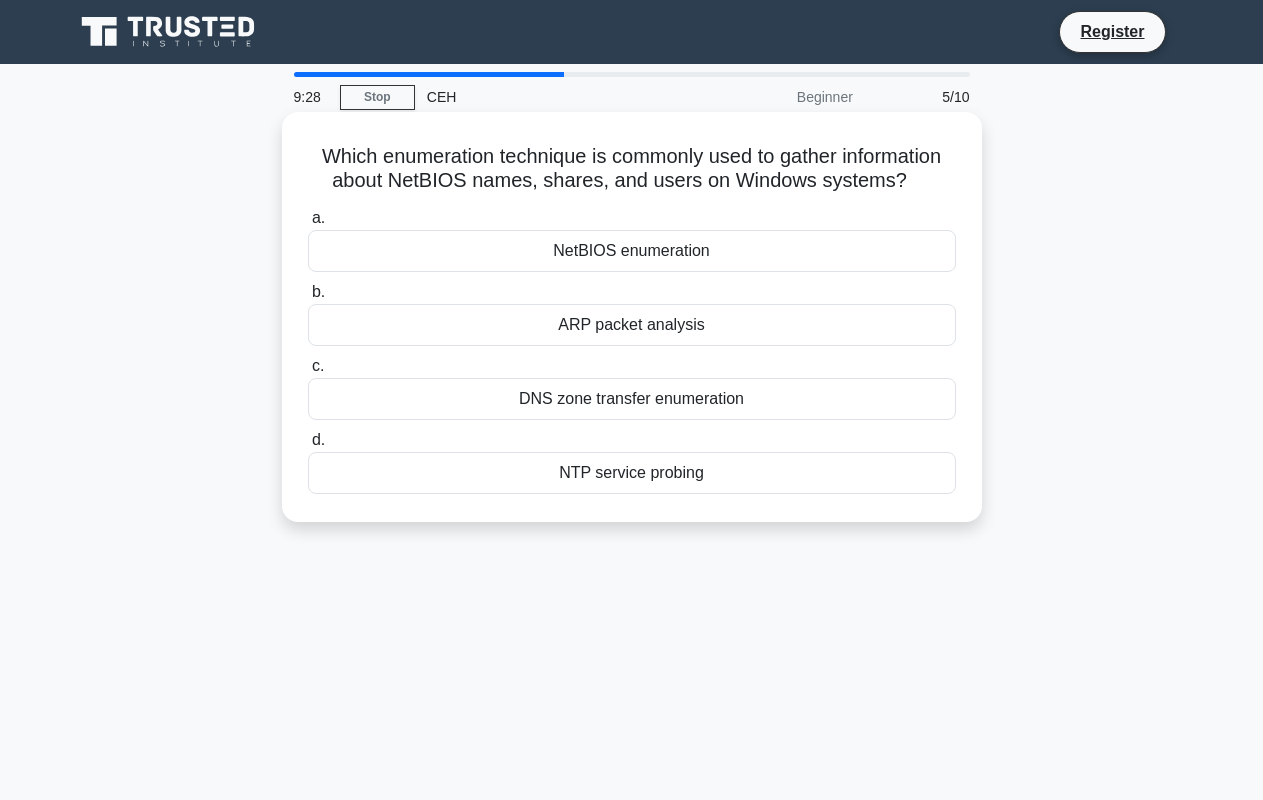 click on "NetBIOS enumeration" at bounding box center [632, 251] 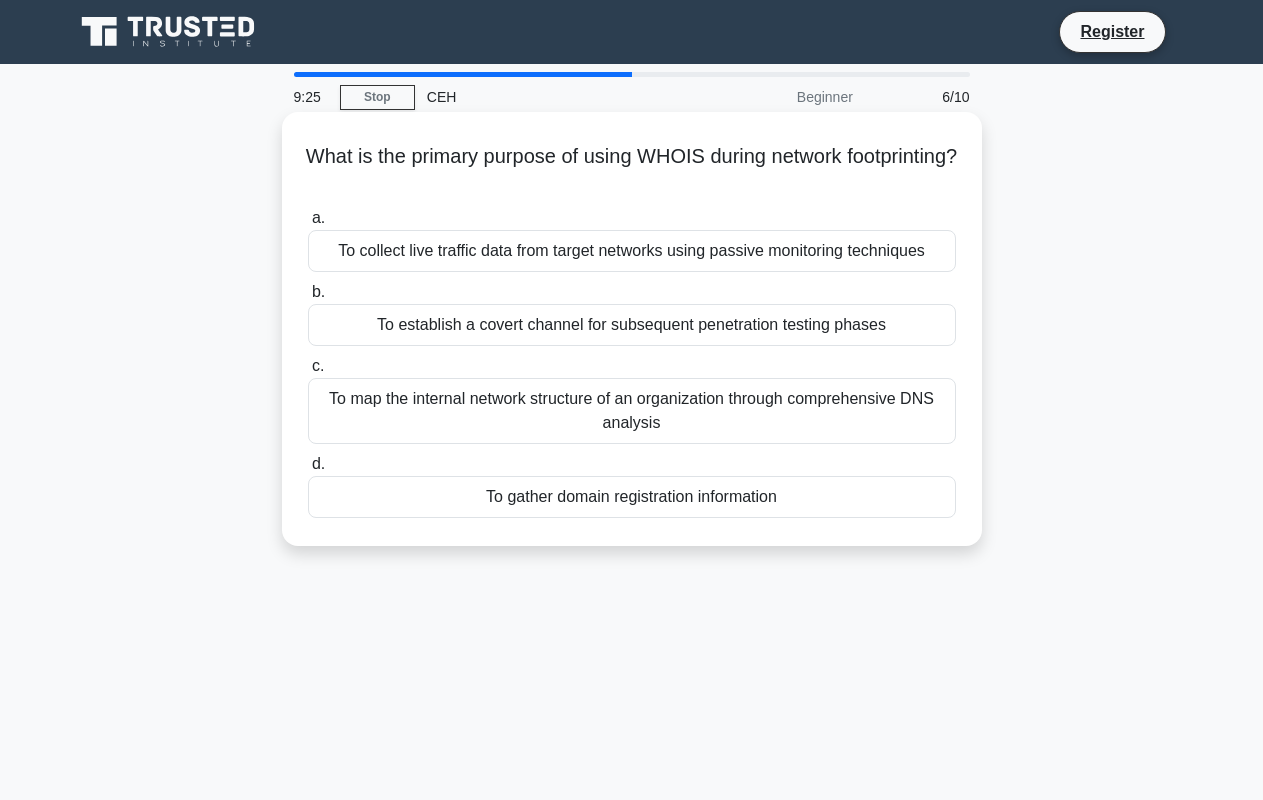 click on "To map the internal network structure of an organization through comprehensive DNS analysis" at bounding box center [632, 411] 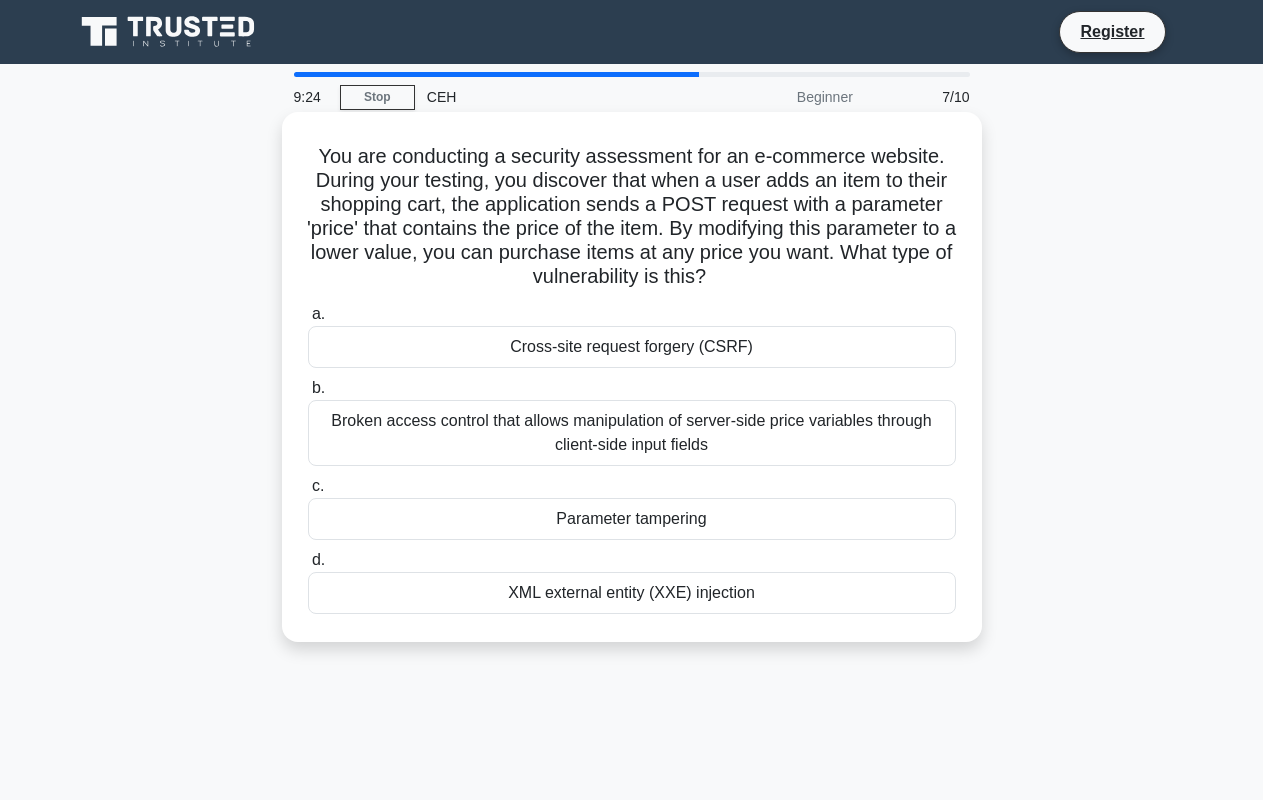 click on "Broken access control that allows manipulation of server-side price variables through client-side input fields" at bounding box center (632, 433) 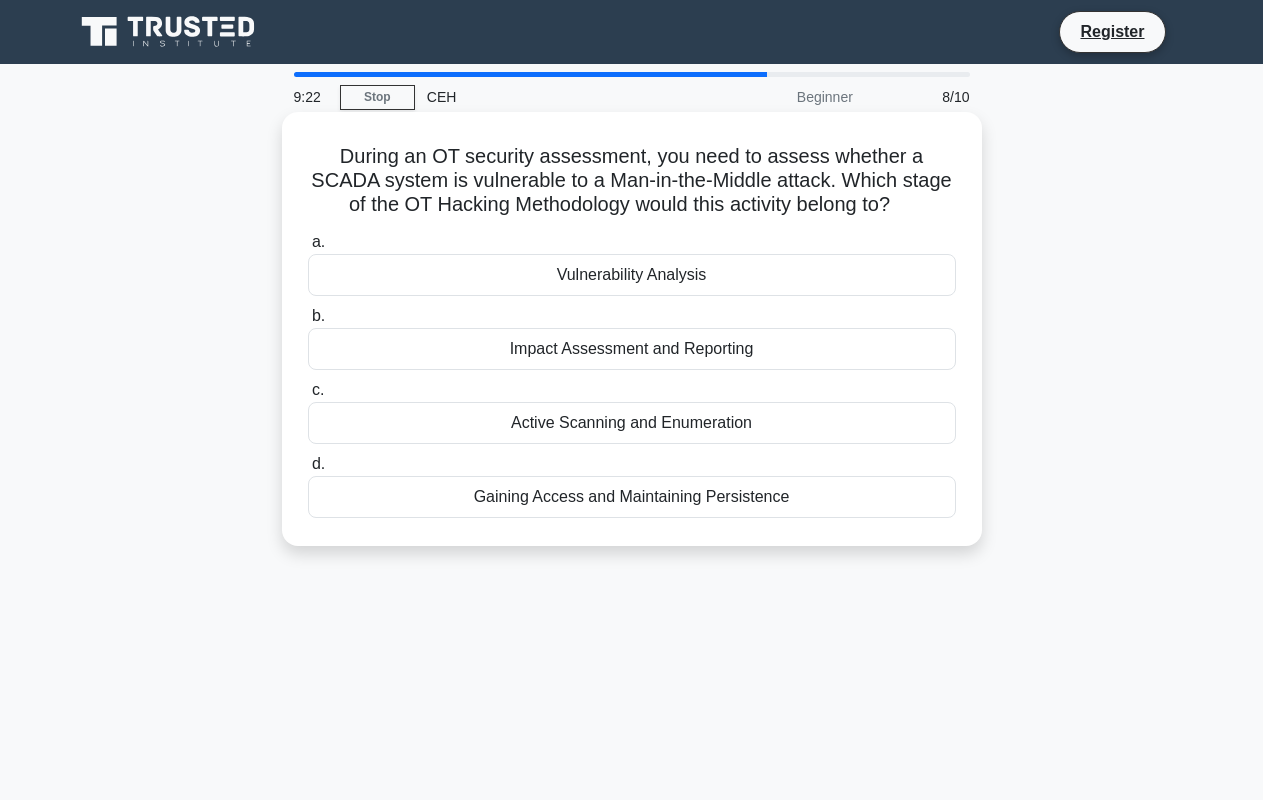 click on "Gaining Access and Maintaining Persistence" at bounding box center [632, 497] 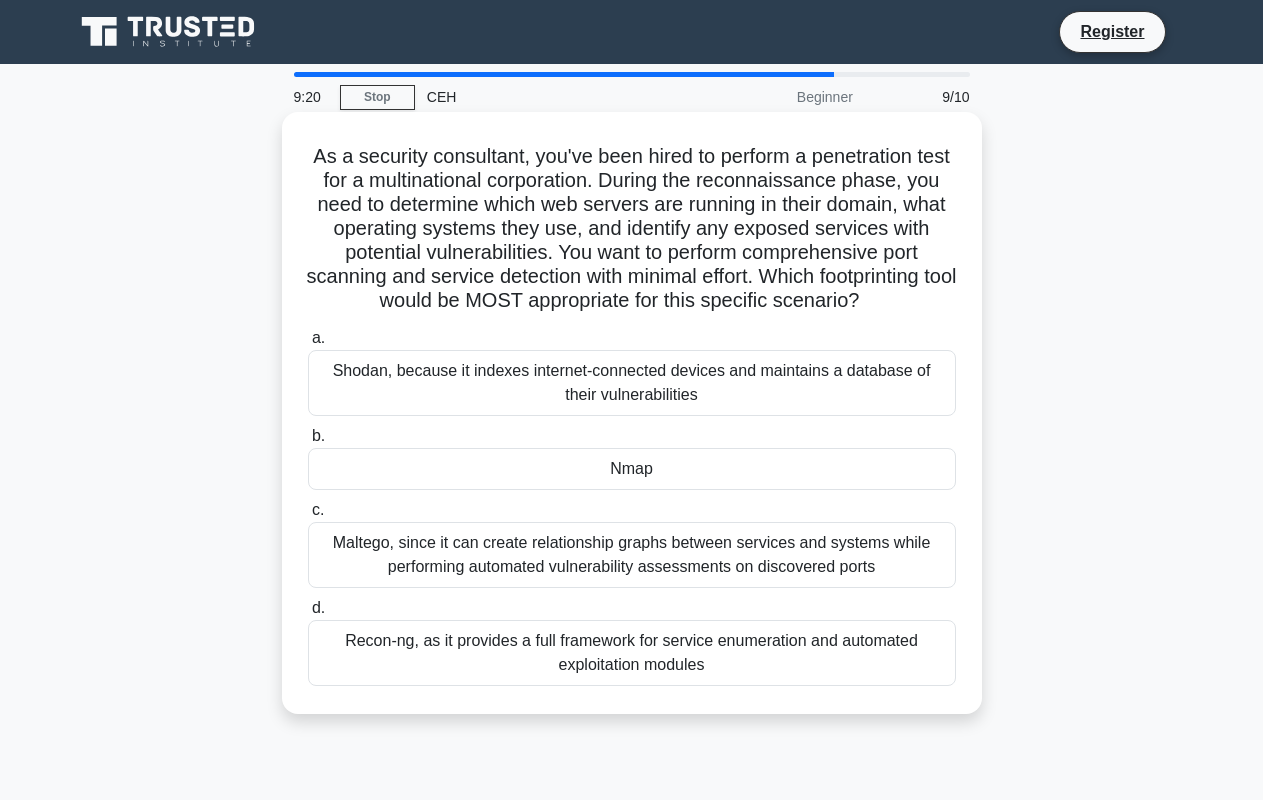 click on "Shodan, because it indexes internet-connected devices and maintains a database of their vulnerabilities" at bounding box center [632, 383] 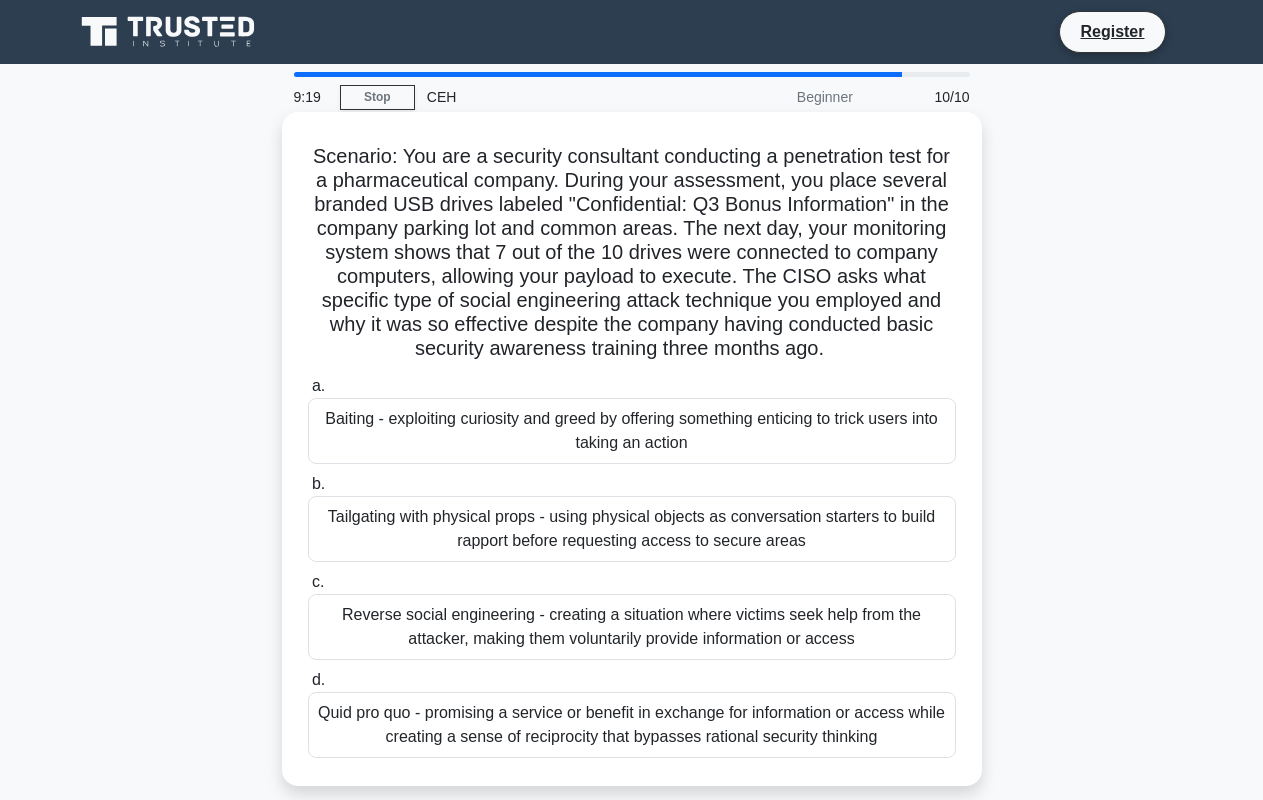 click on "Tailgating with physical props - using physical objects as conversation starters to build rapport before requesting access to secure areas" at bounding box center (632, 529) 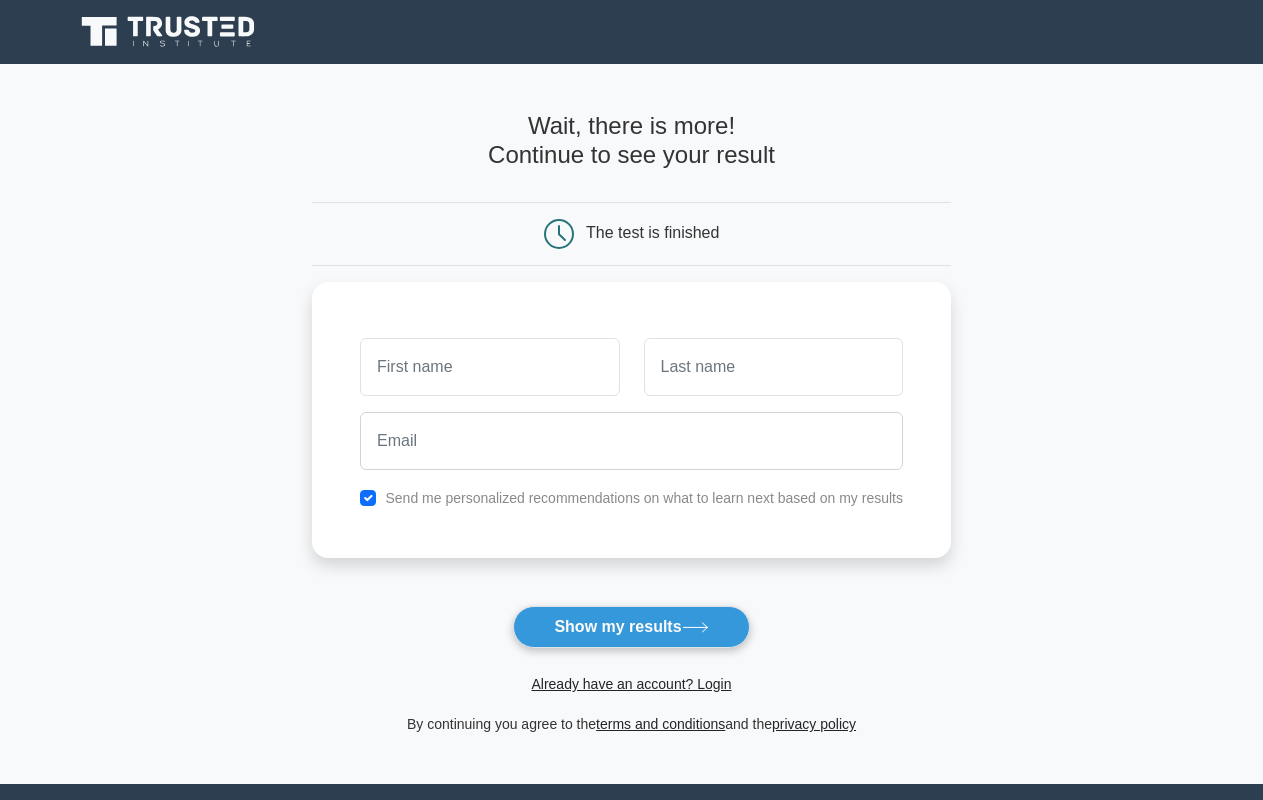 scroll, scrollTop: 0, scrollLeft: 0, axis: both 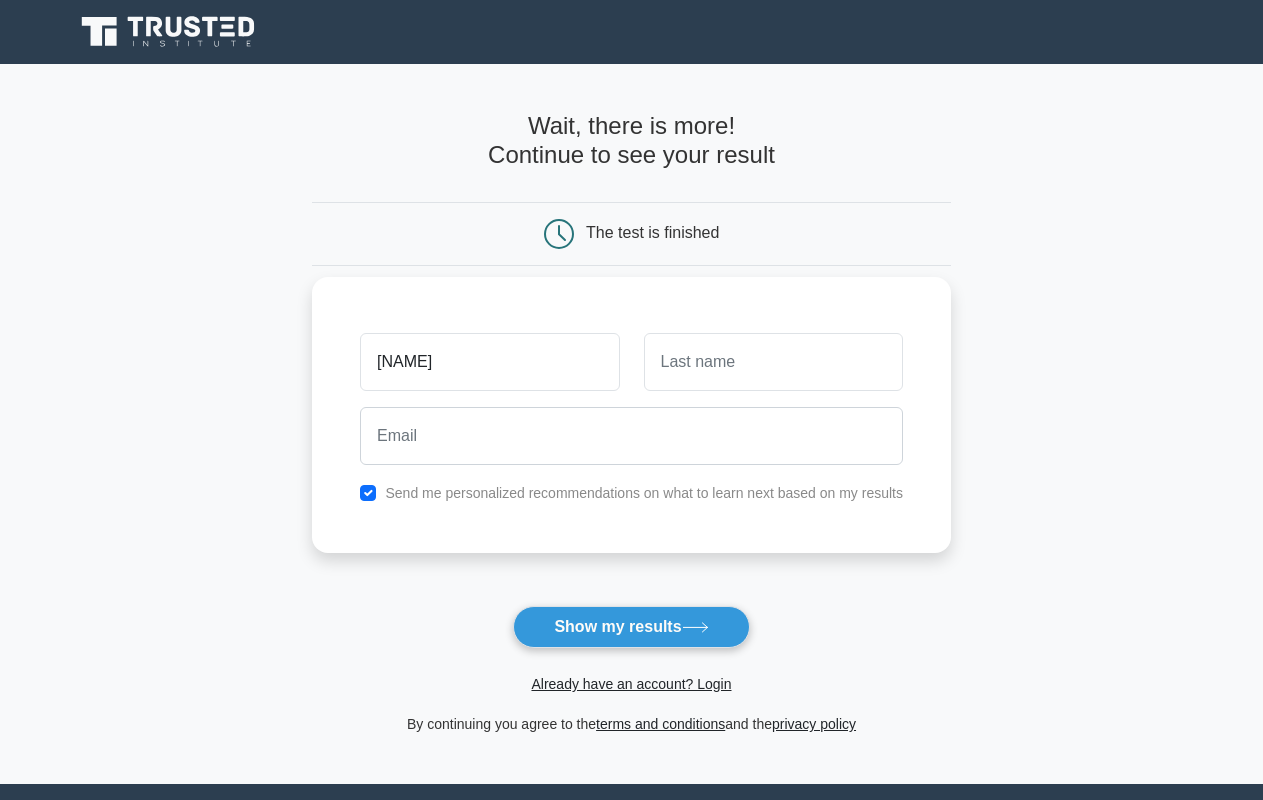 type on "staner" 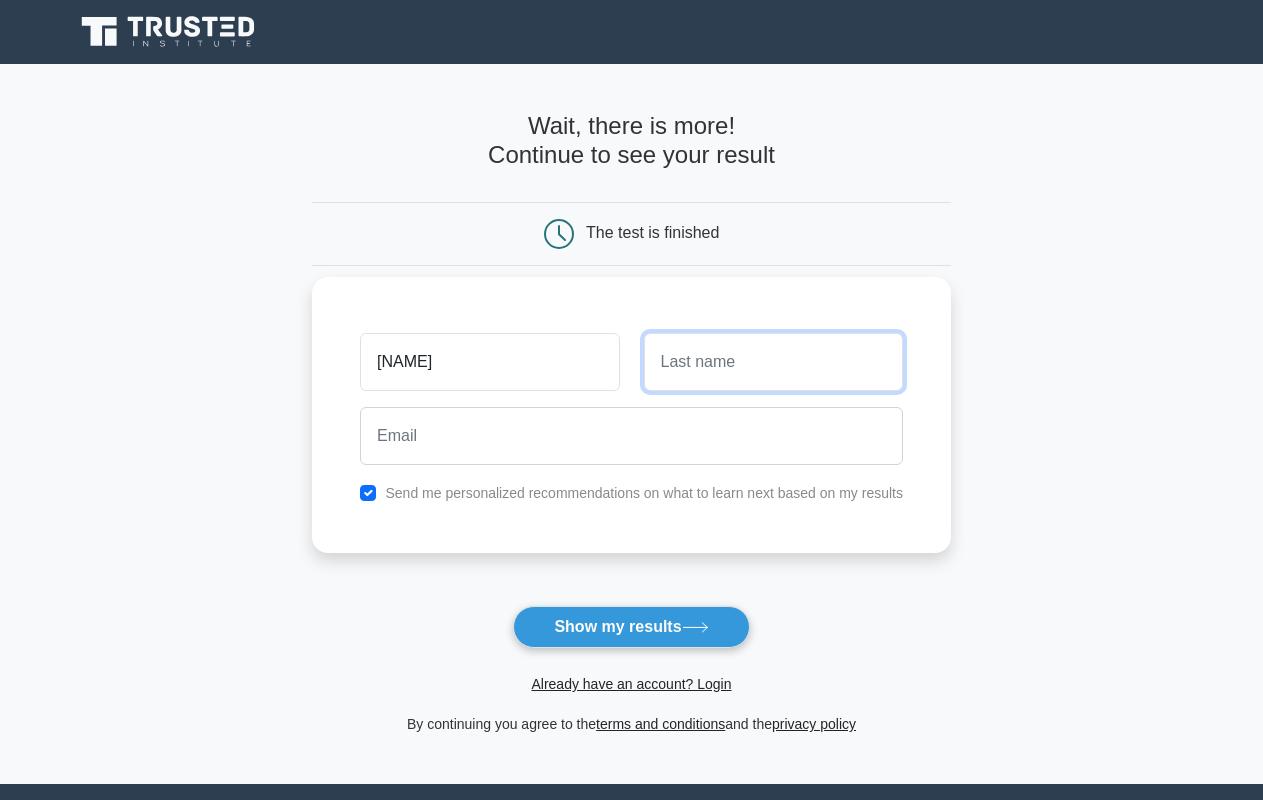 click at bounding box center [773, 362] 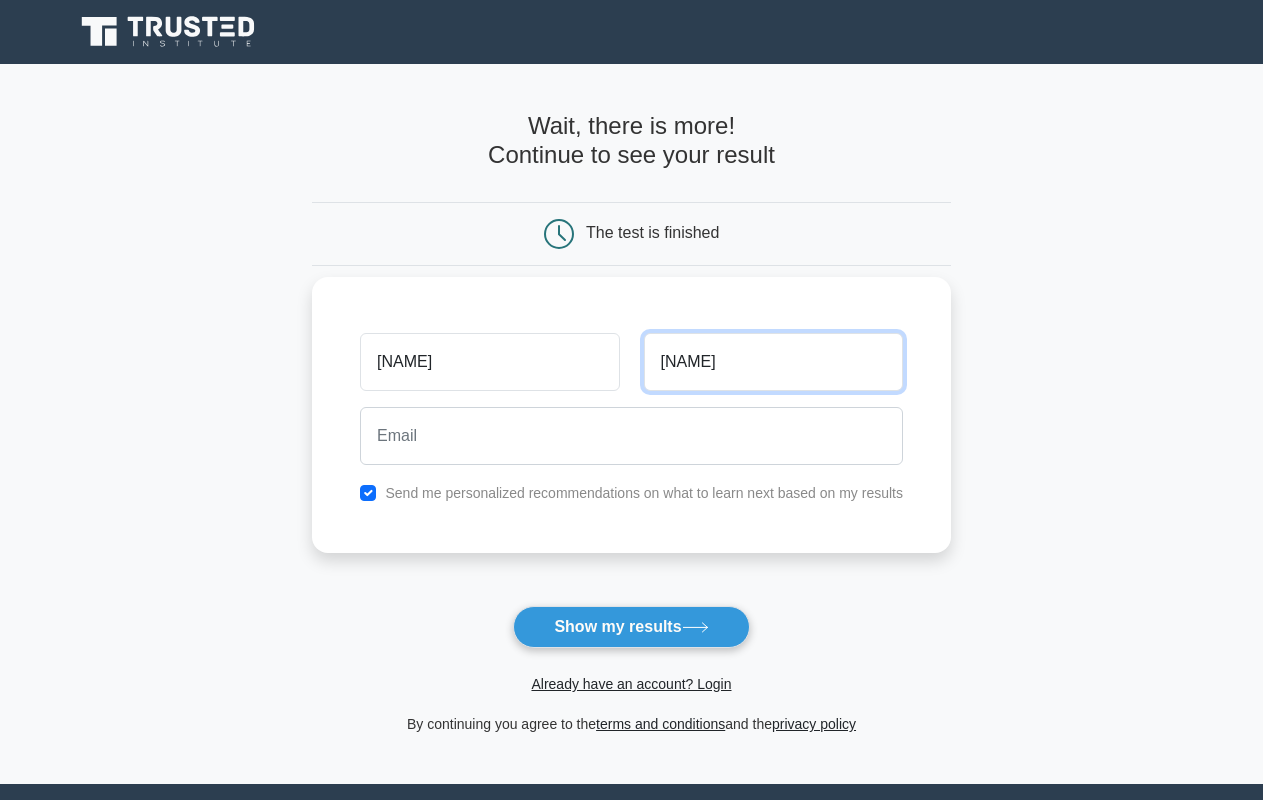 click on "bwoy" at bounding box center (773, 362) 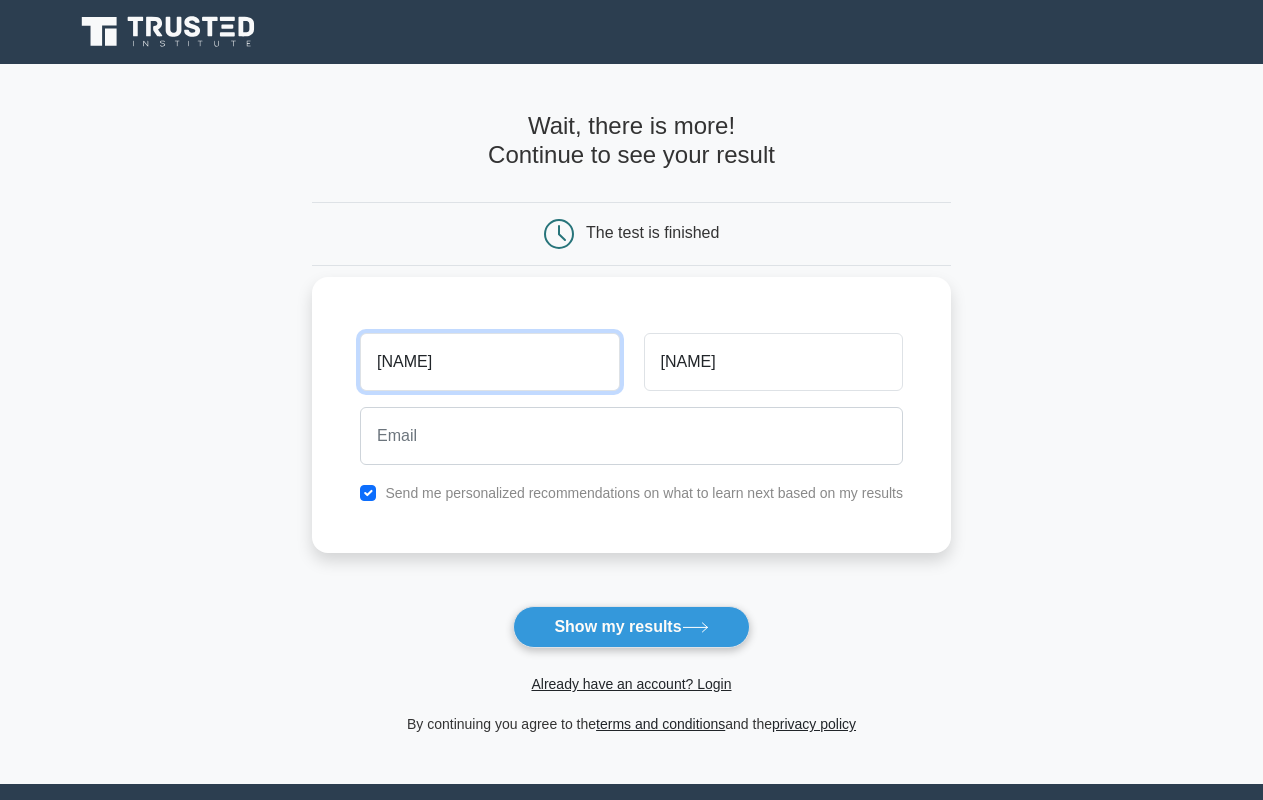 click on "staner" at bounding box center [489, 362] 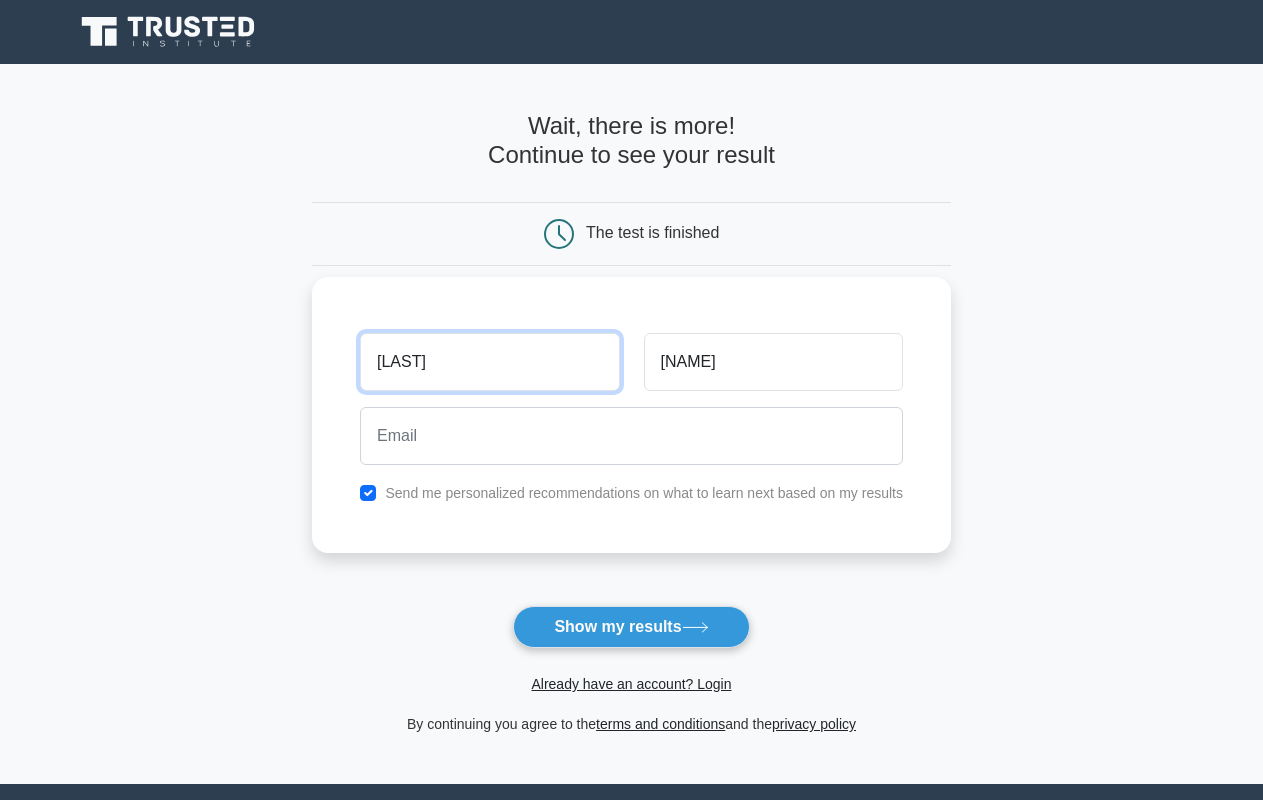 type on "Staner" 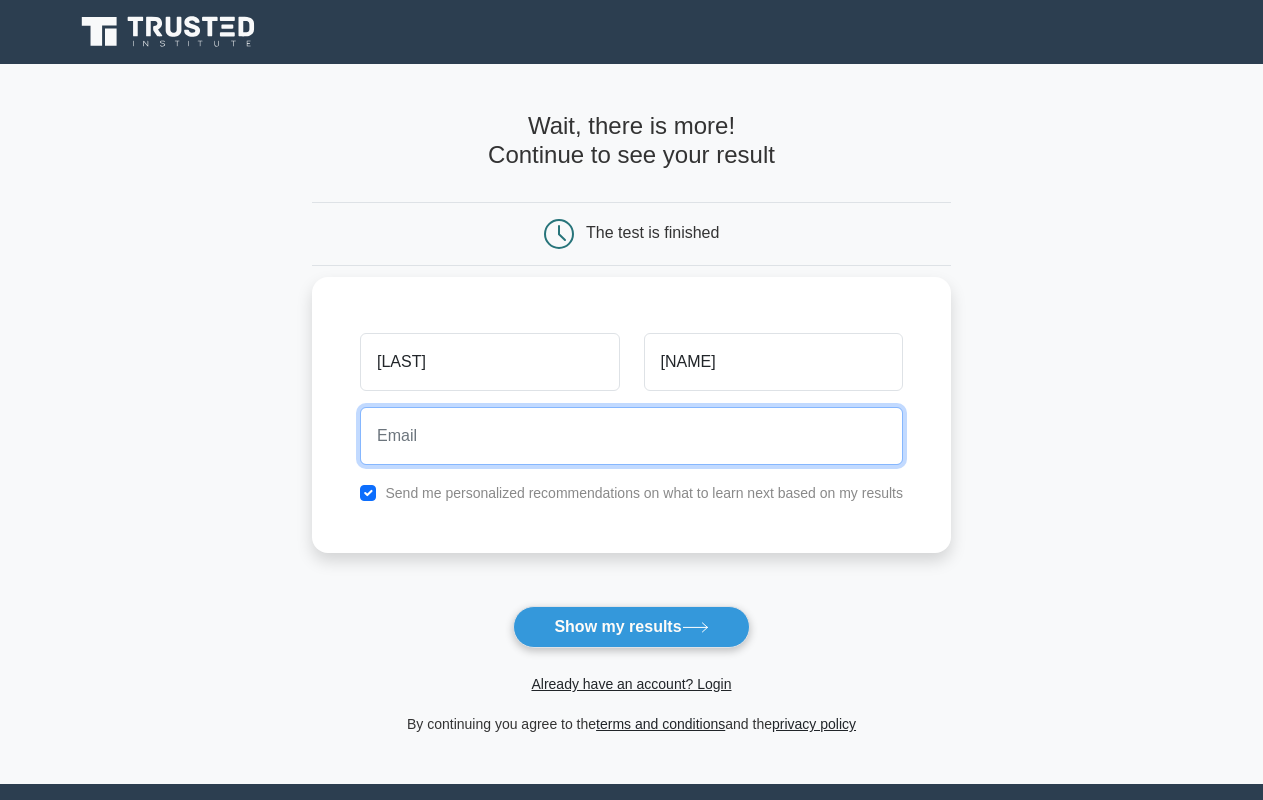 click at bounding box center [631, 436] 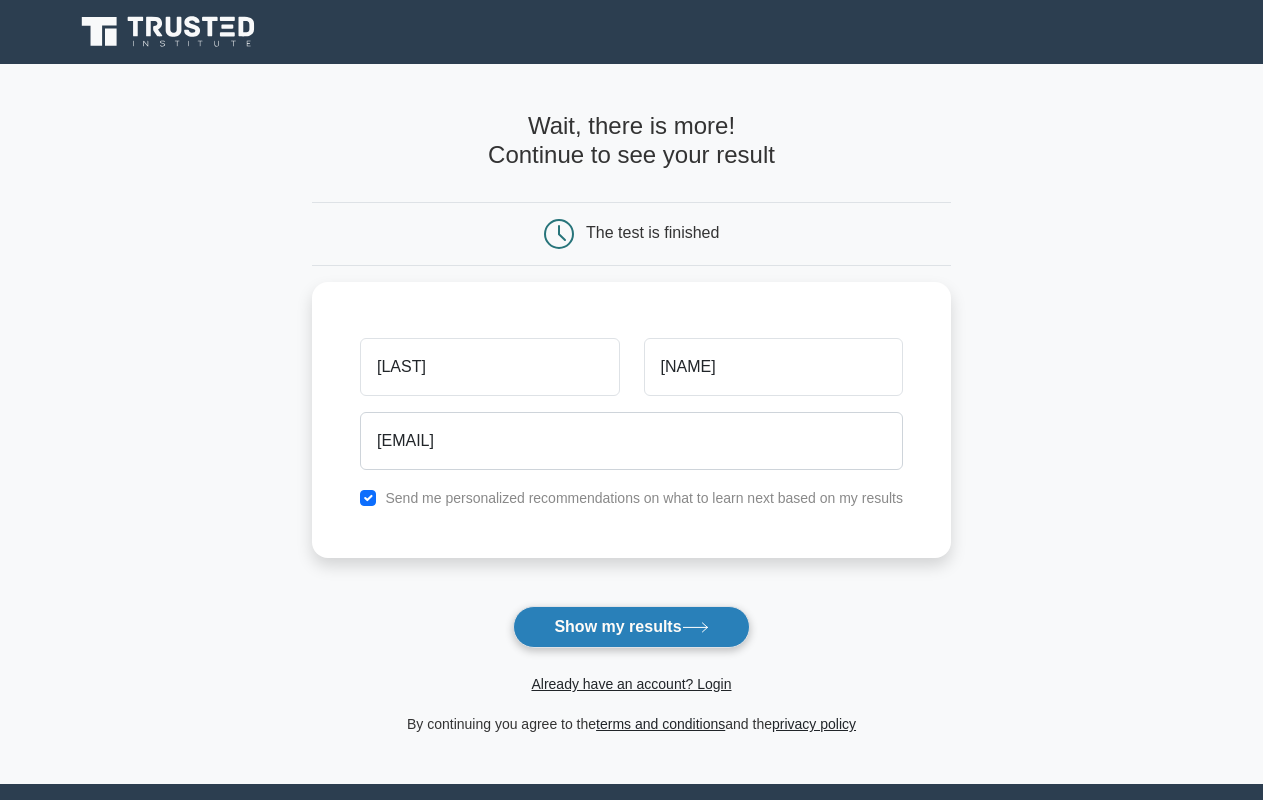 click on "Show my results" at bounding box center [631, 627] 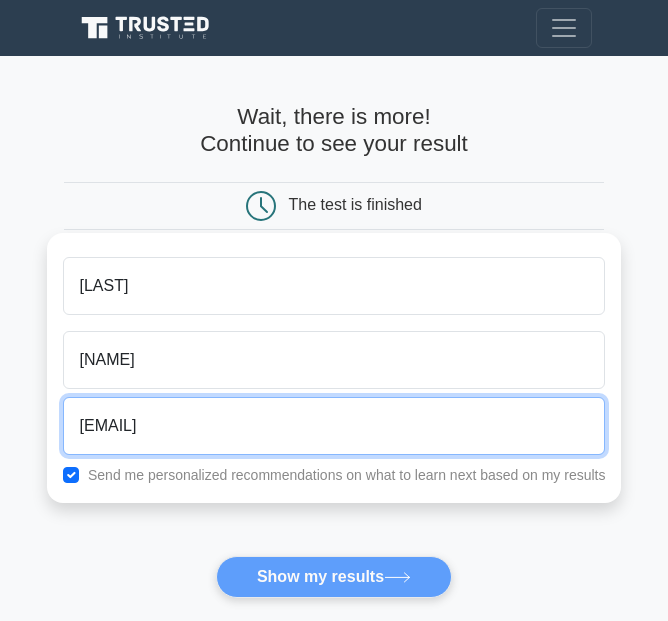 click on "titusdaniellule@gmail.com" at bounding box center (334, 426) 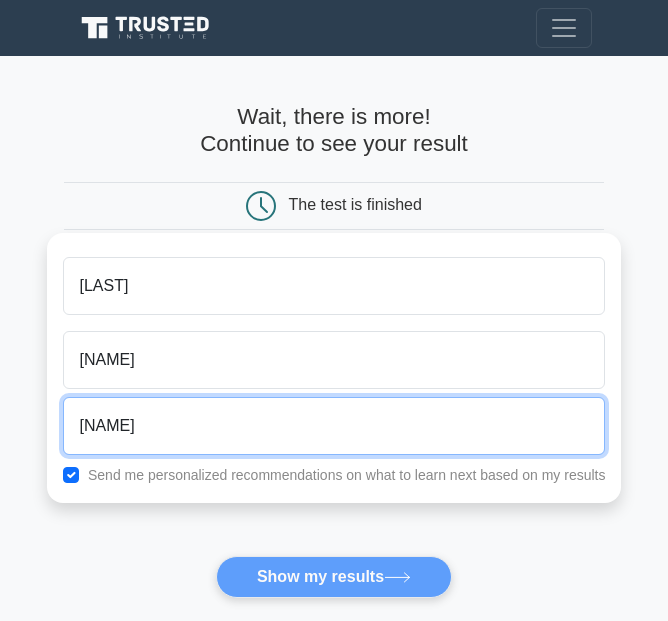 type on "t" 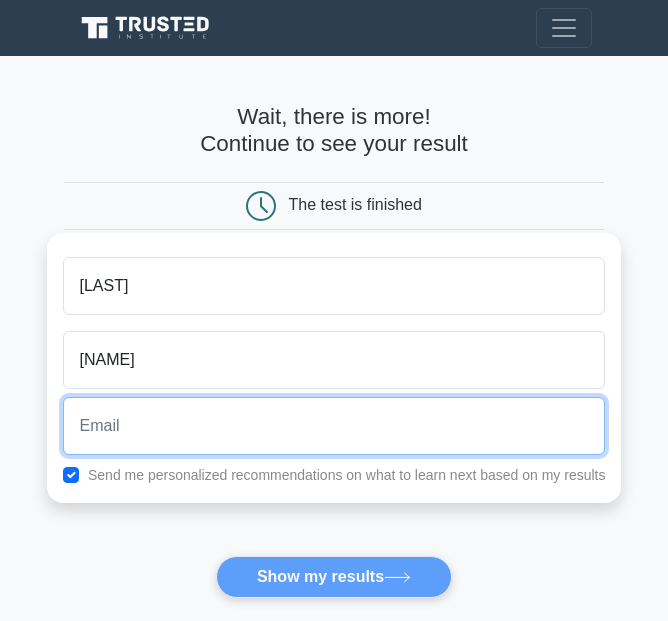 type 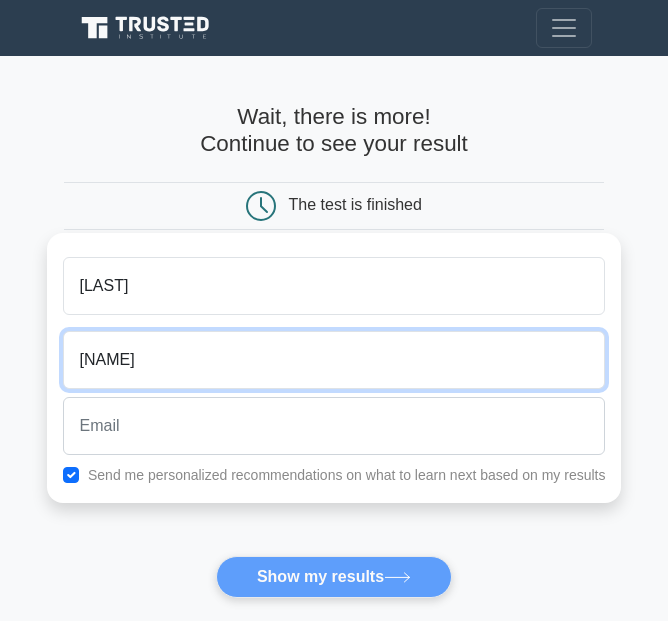click on "Bwoy" at bounding box center [334, 360] 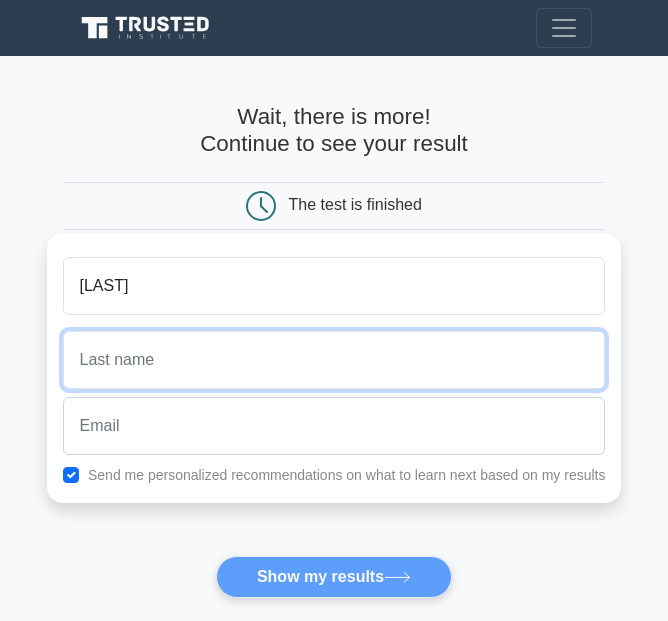 type 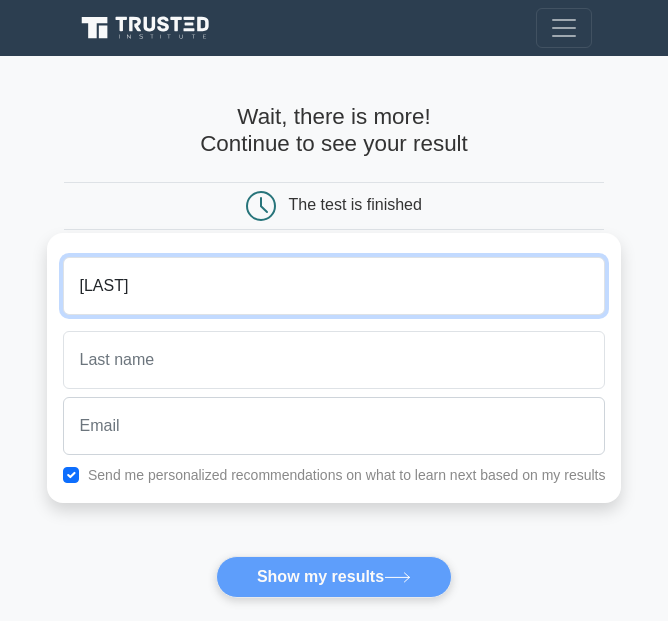 click on "Staner" at bounding box center [334, 286] 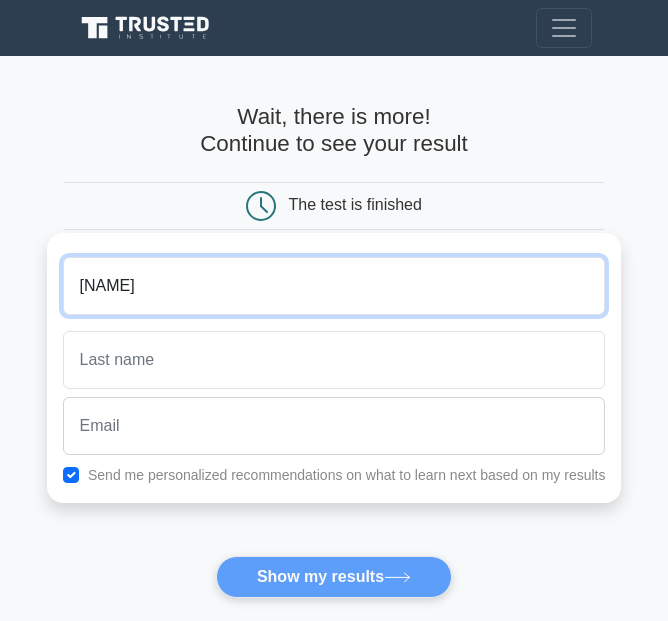 type on "S" 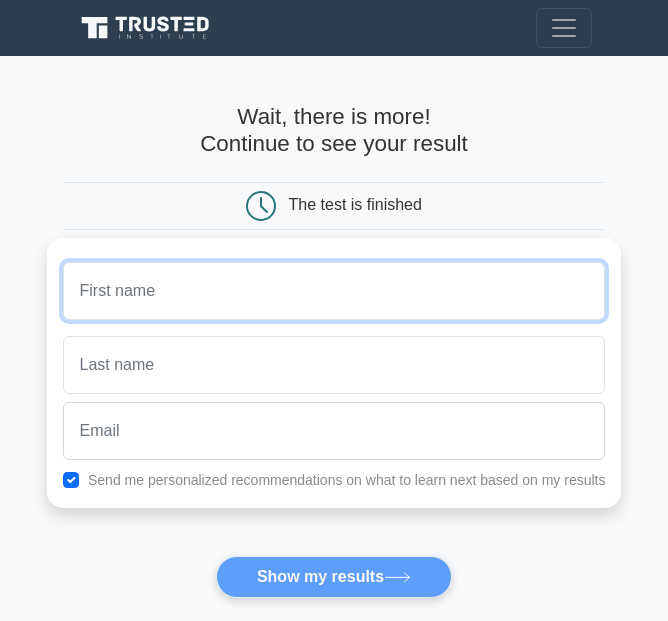 type 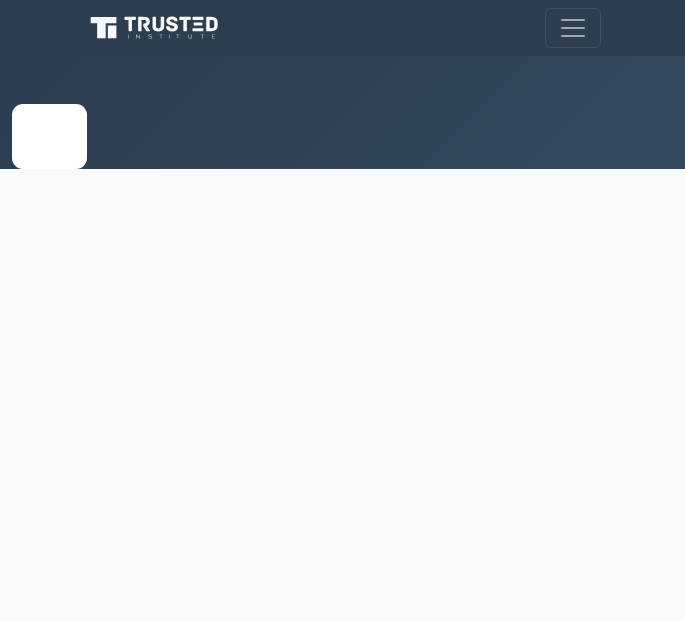 scroll, scrollTop: 0, scrollLeft: 0, axis: both 